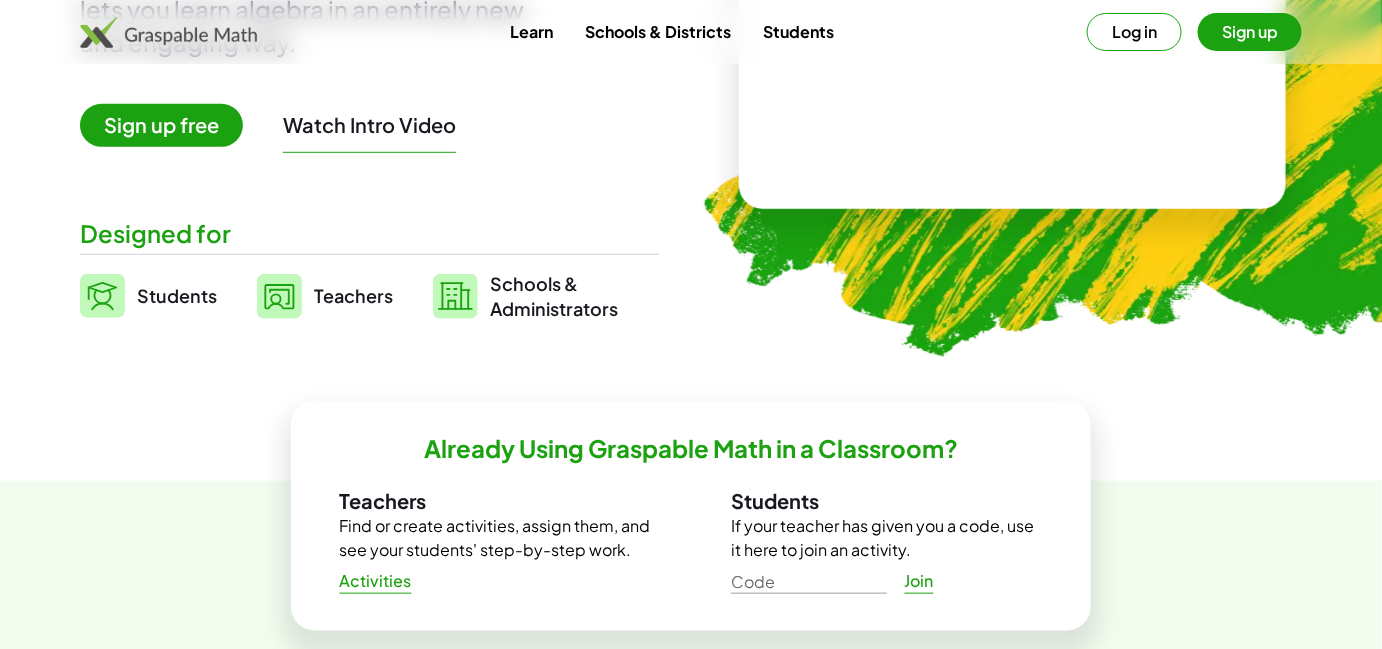 scroll, scrollTop: 181, scrollLeft: 0, axis: vertical 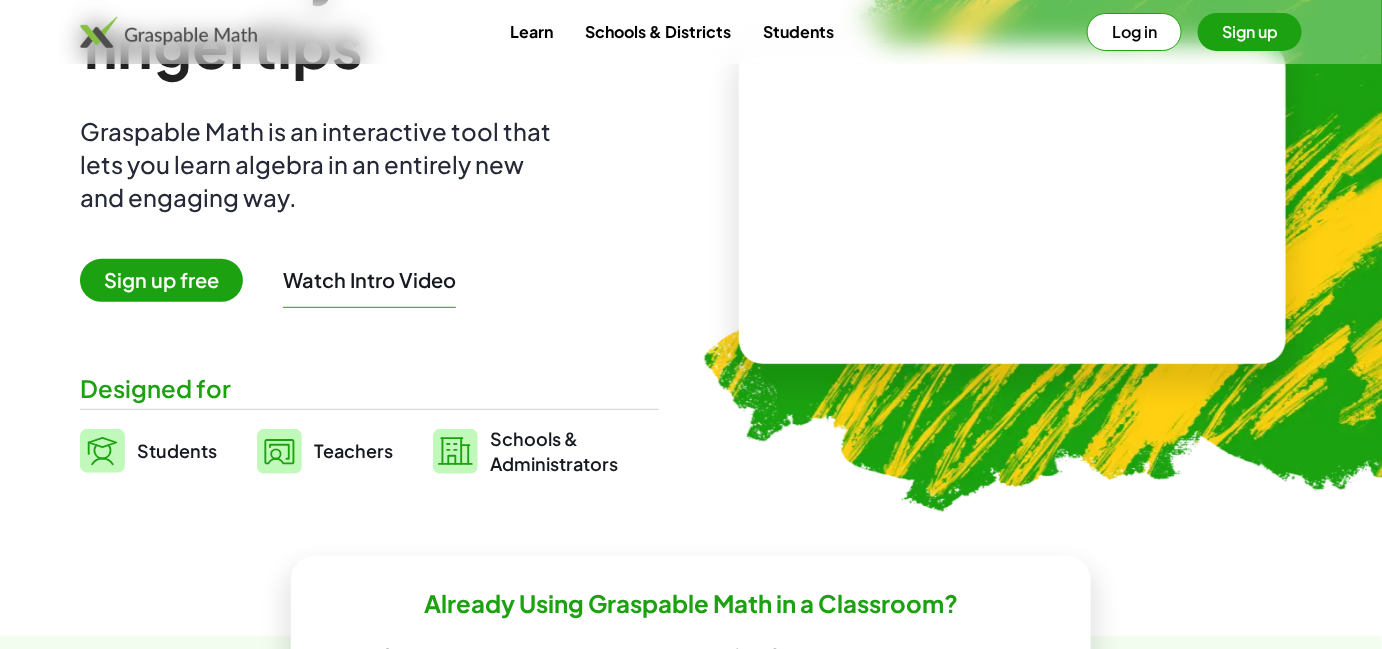 click at bounding box center (1013, 203) 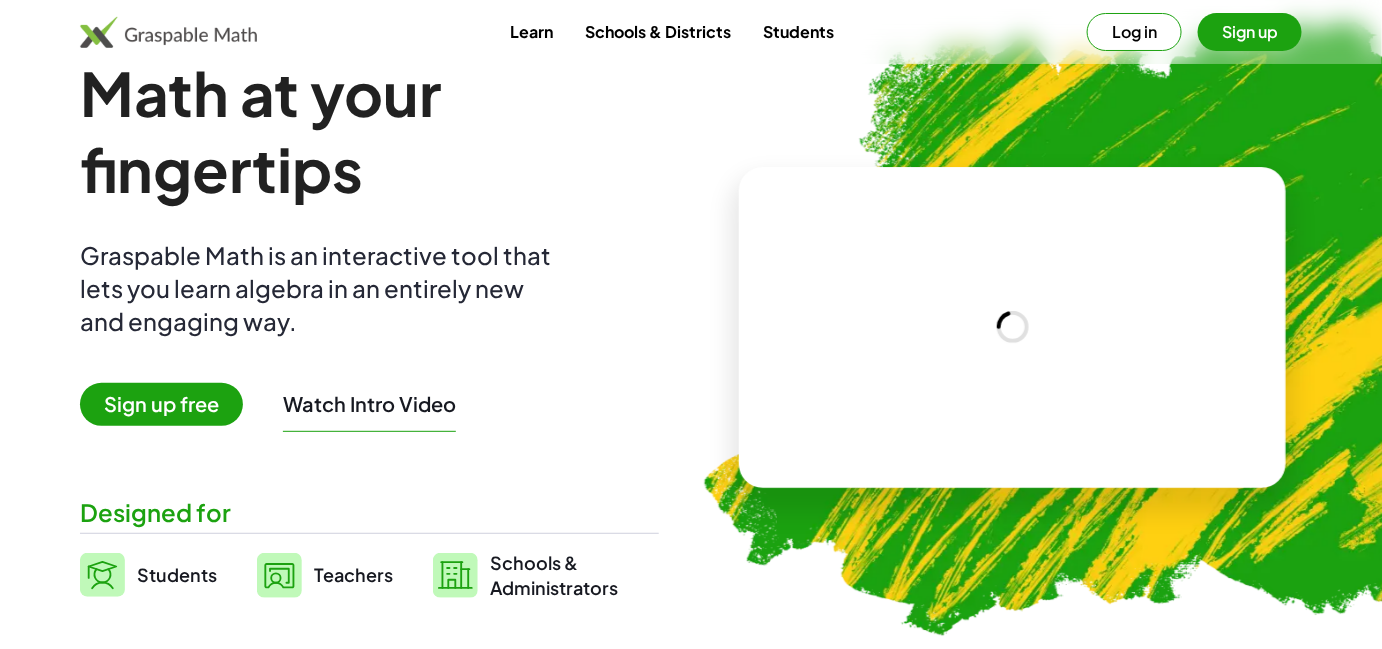 scroll, scrollTop: 0, scrollLeft: 0, axis: both 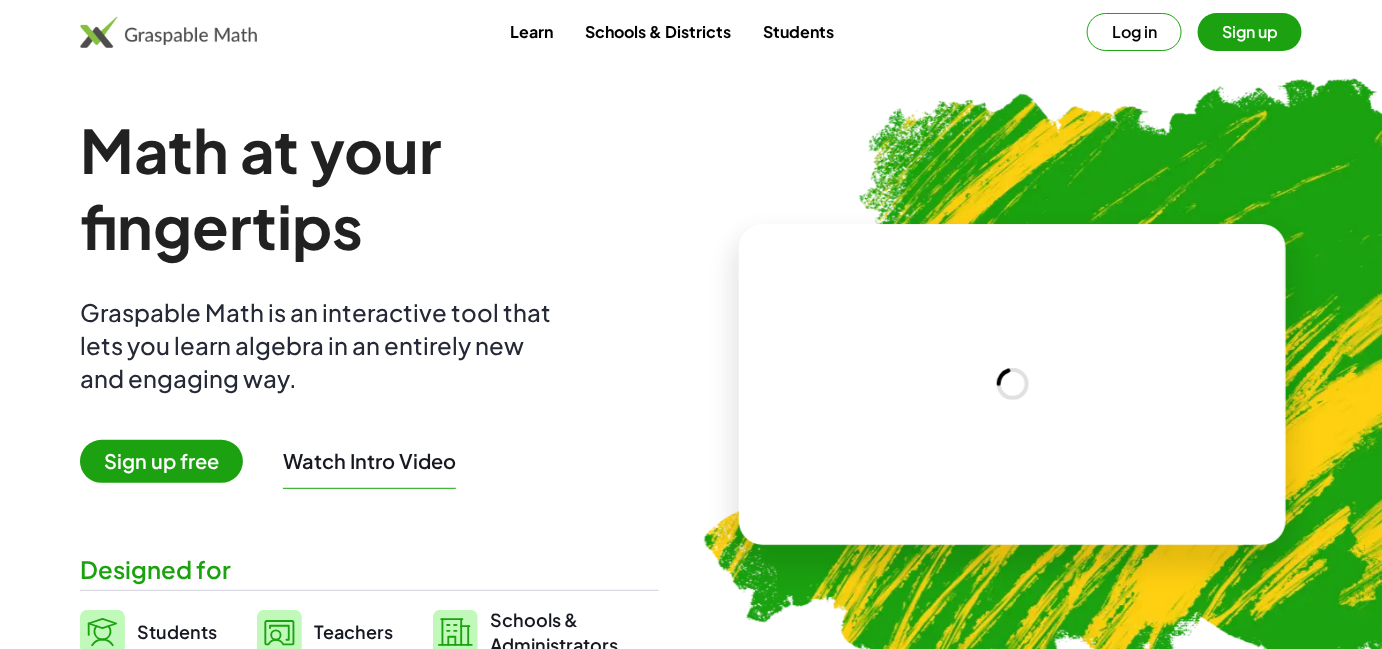 click on "Students" at bounding box center [798, 31] 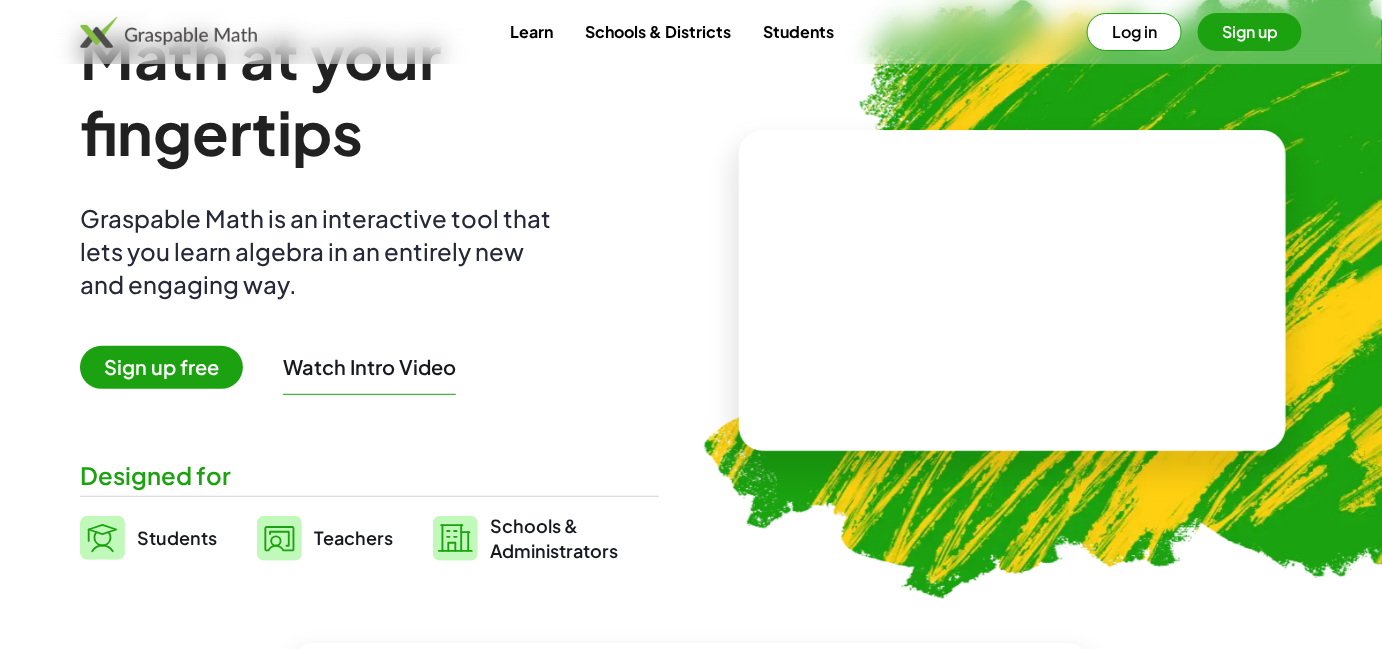 scroll, scrollTop: 90, scrollLeft: 0, axis: vertical 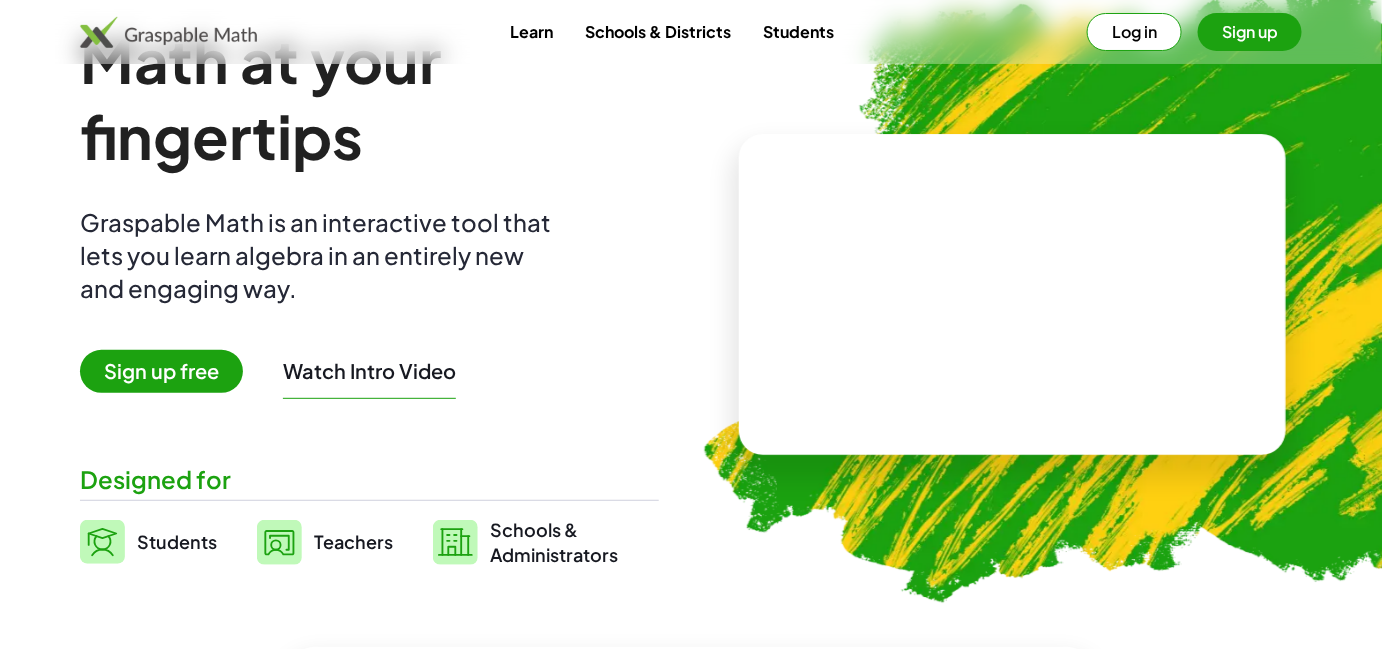 click at bounding box center [1013, 294] 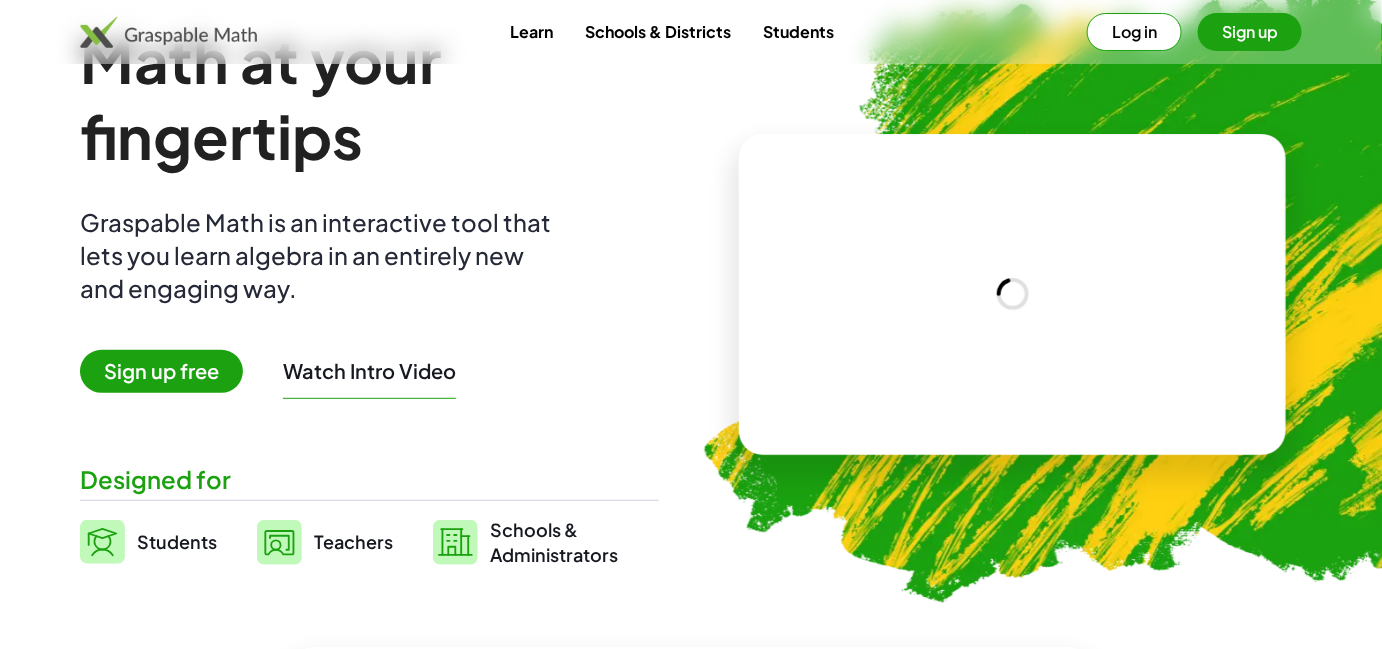 click on "Math at your fingertips Graspable Math is an interactive tool that lets you learn algebra in an entirely new and engaging way. Sign up free  Watch Intro Video   Designed for  Students Teachers Schools &   Administrators" at bounding box center (369, 294) 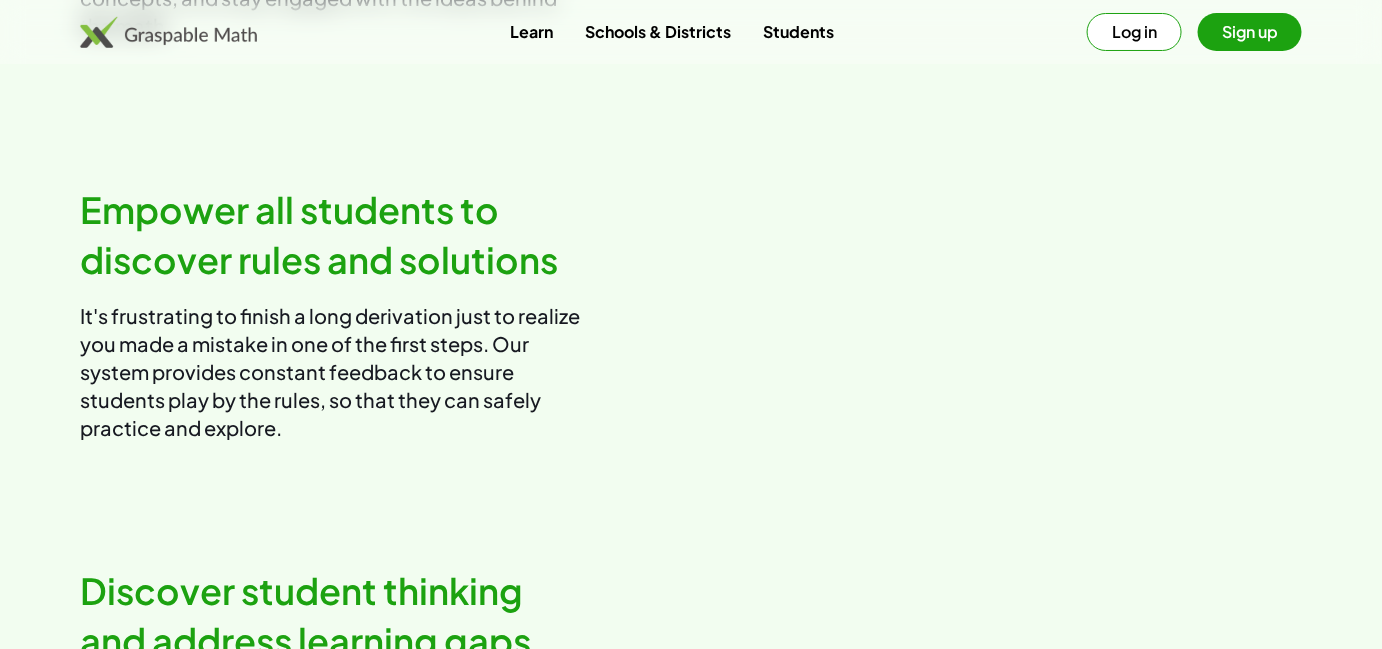 scroll, scrollTop: 2181, scrollLeft: 0, axis: vertical 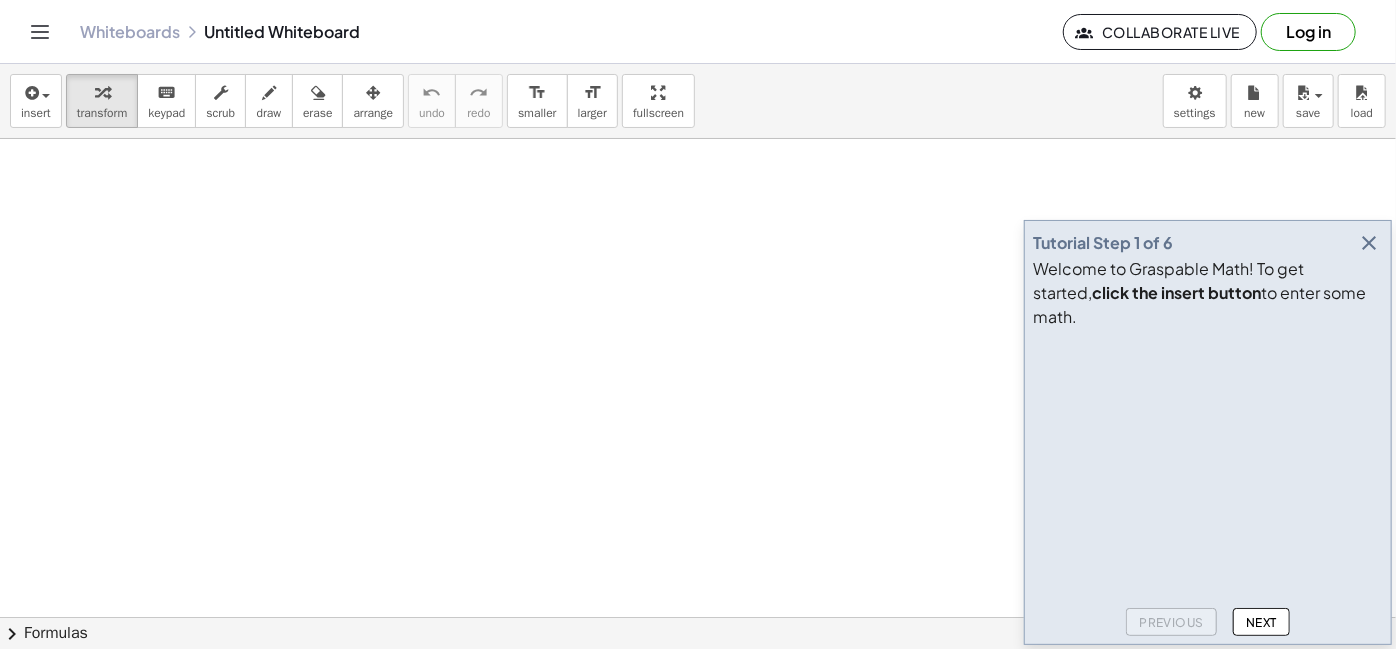 click at bounding box center [1369, 243] 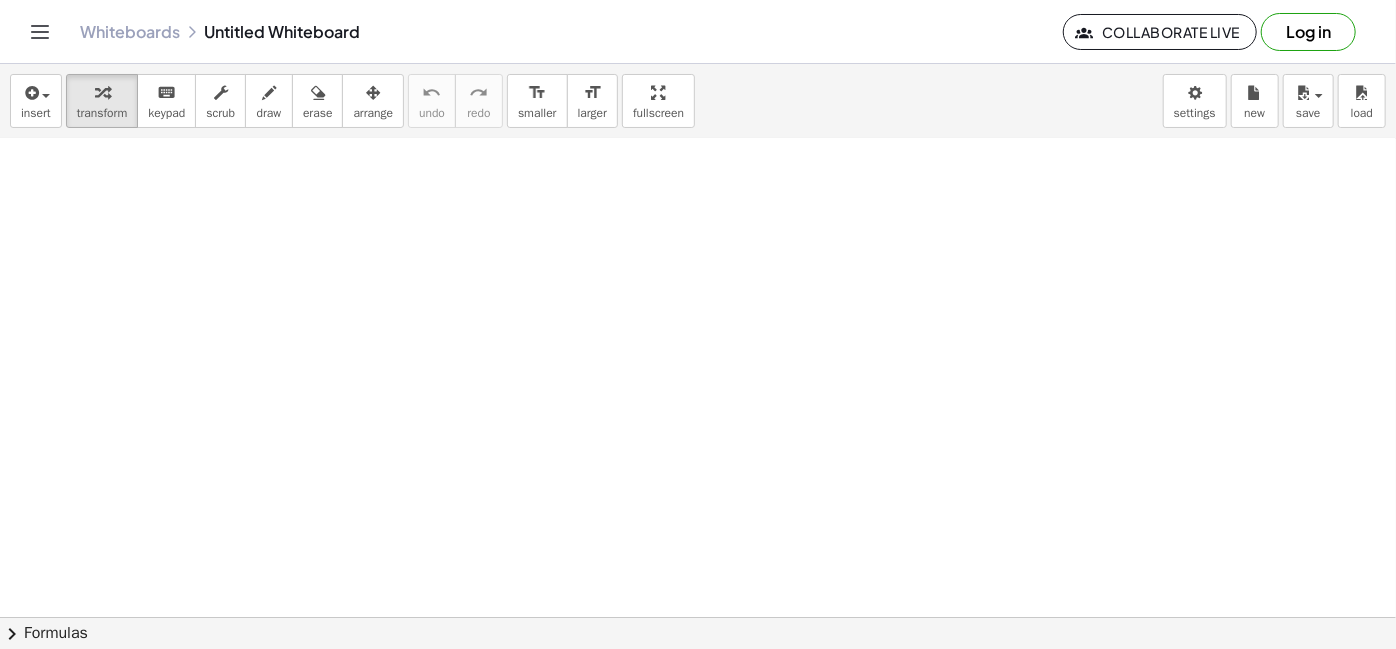 scroll, scrollTop: 90, scrollLeft: 0, axis: vertical 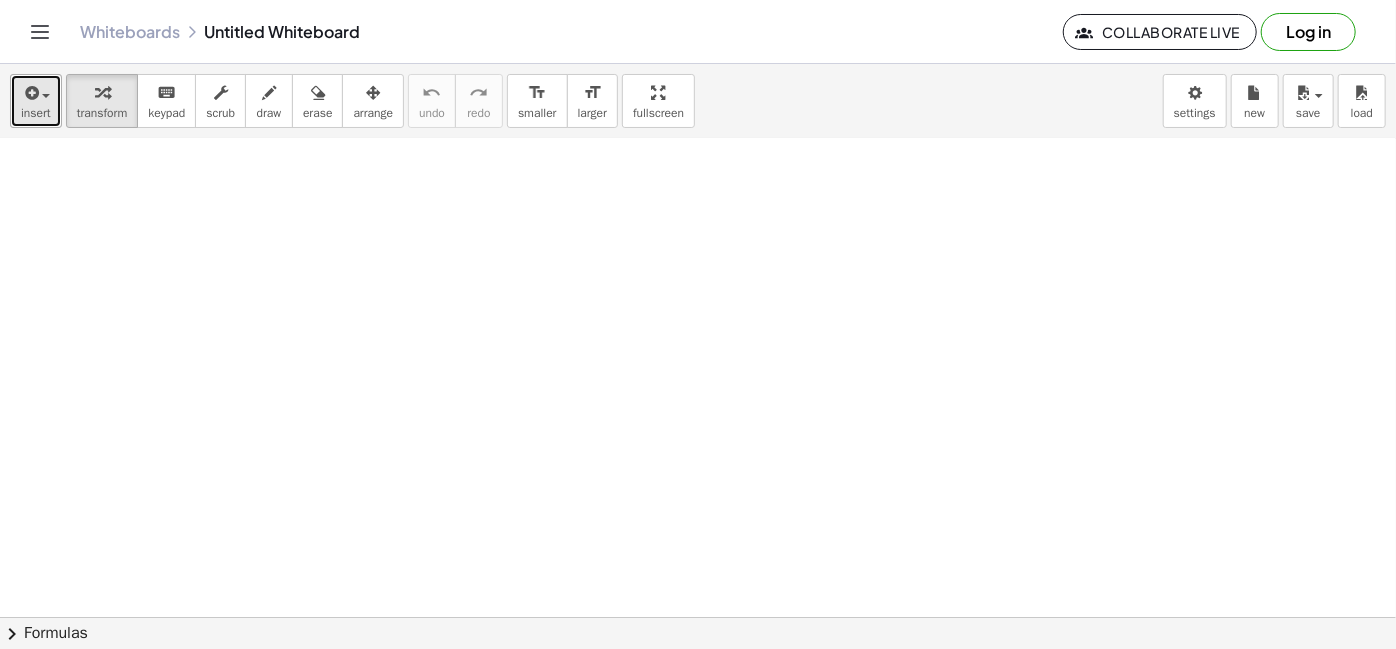 click at bounding box center [30, 93] 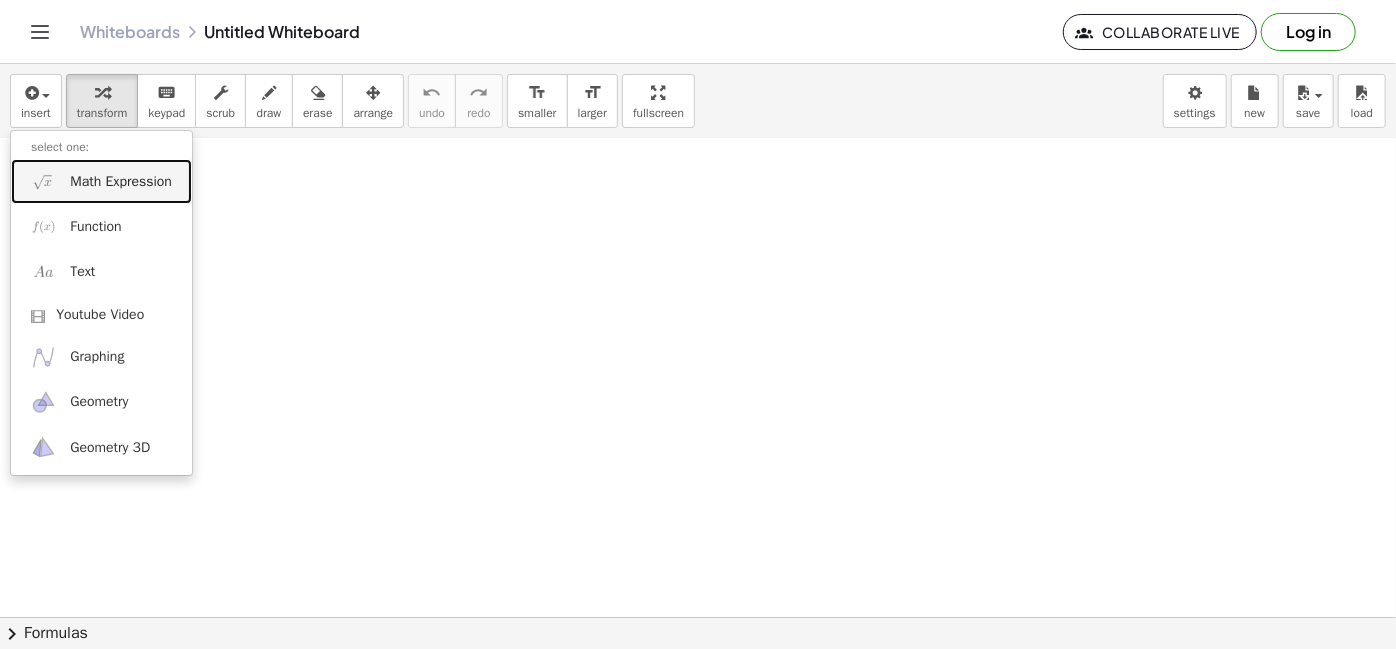 click on "Math Expression" at bounding box center (121, 182) 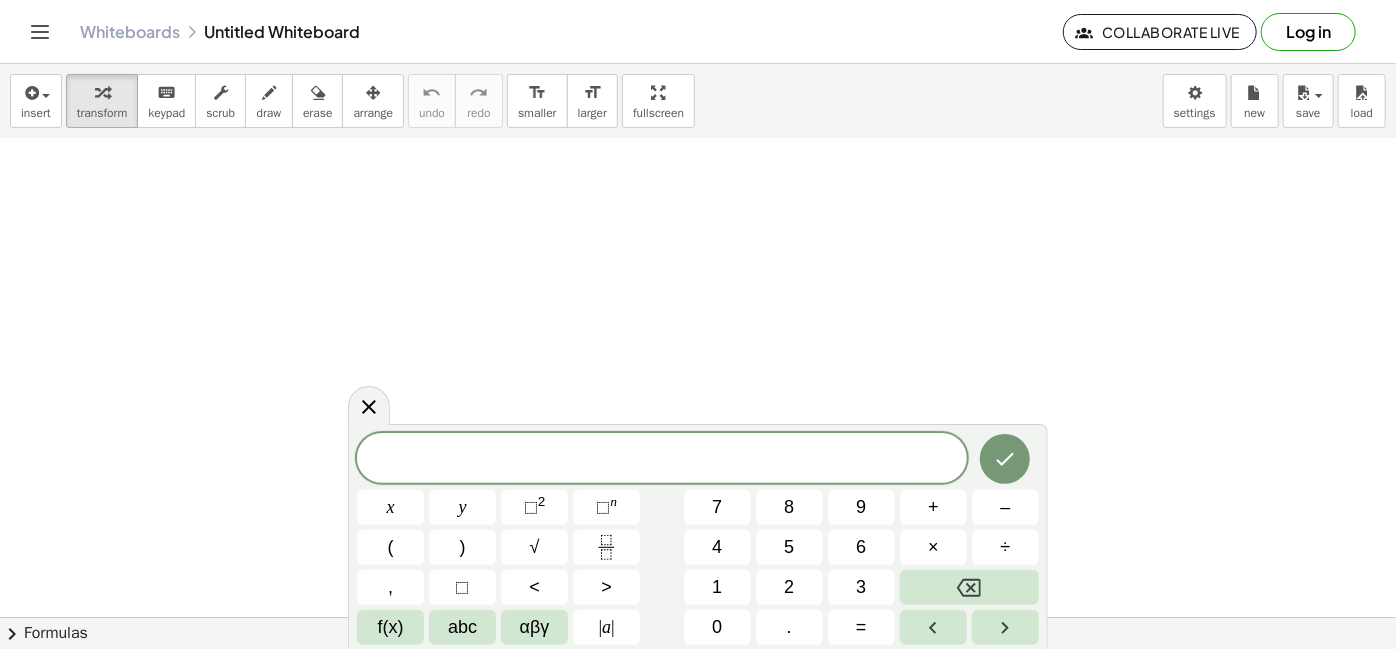 click on "​" 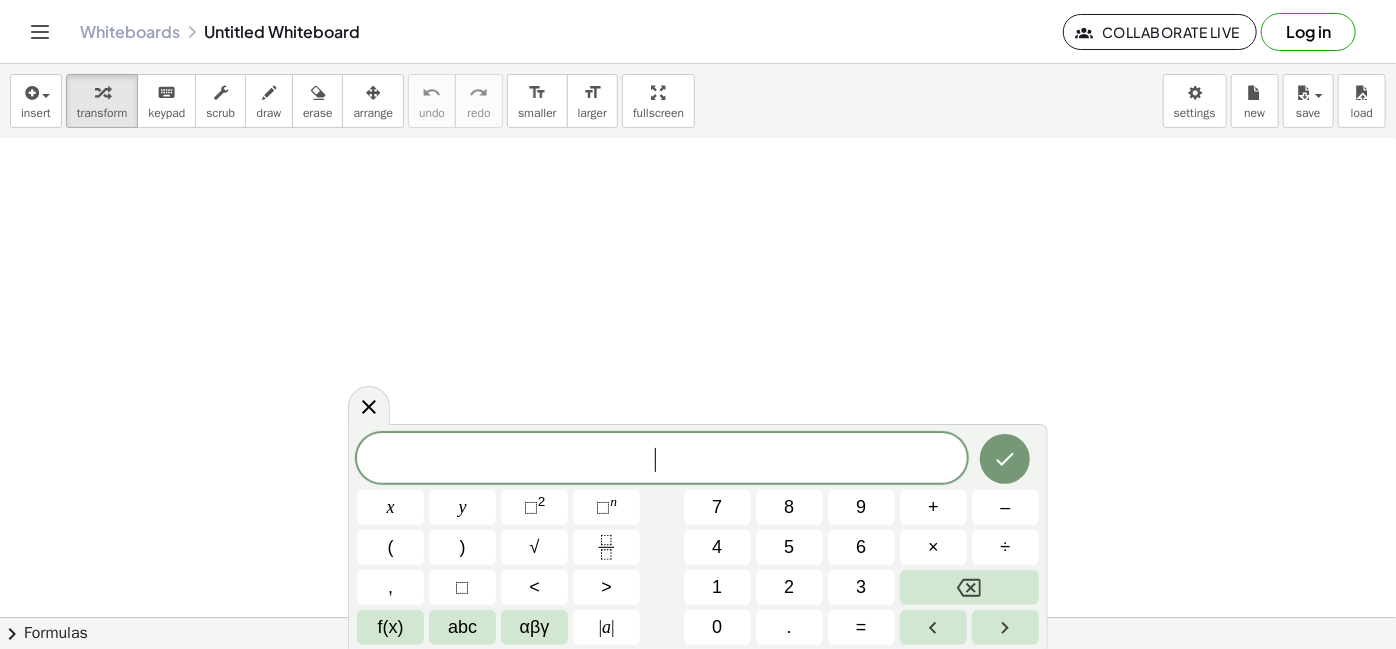 click on "​" at bounding box center (662, 460) 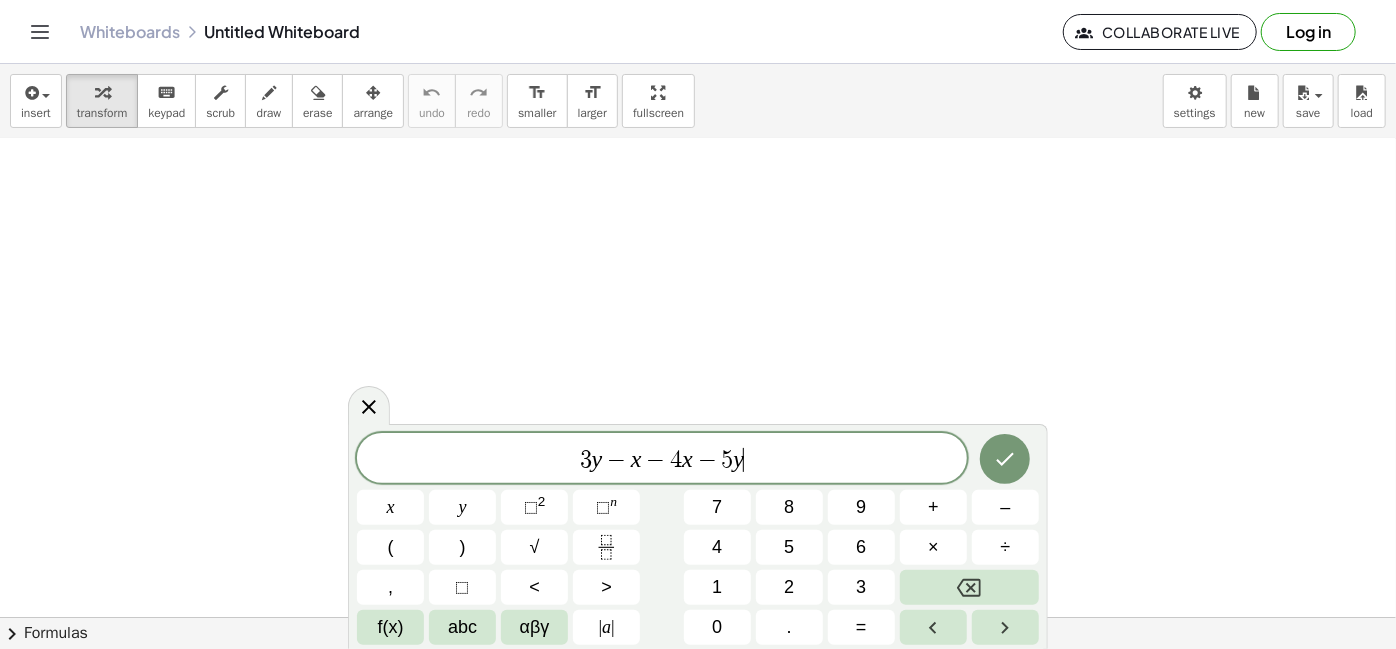 click on "−" at bounding box center (656, 460) 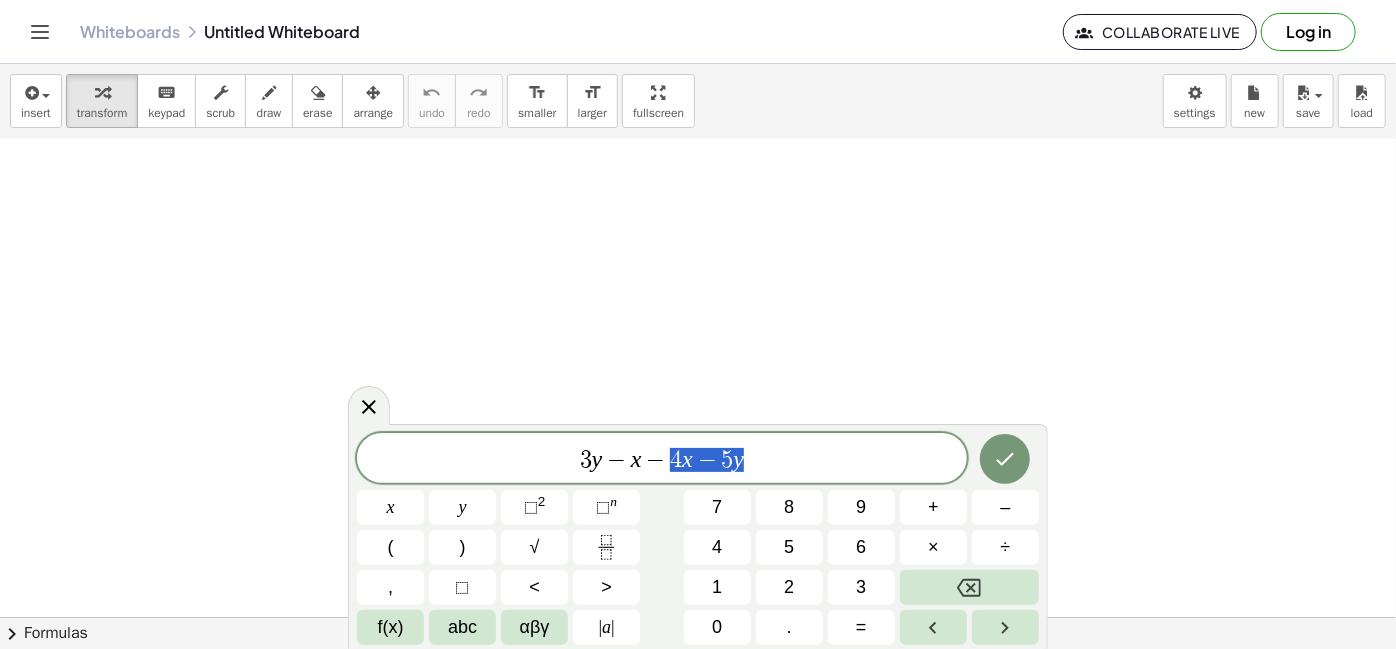 drag, startPoint x: 770, startPoint y: 453, endPoint x: 672, endPoint y: 467, distance: 98.99495 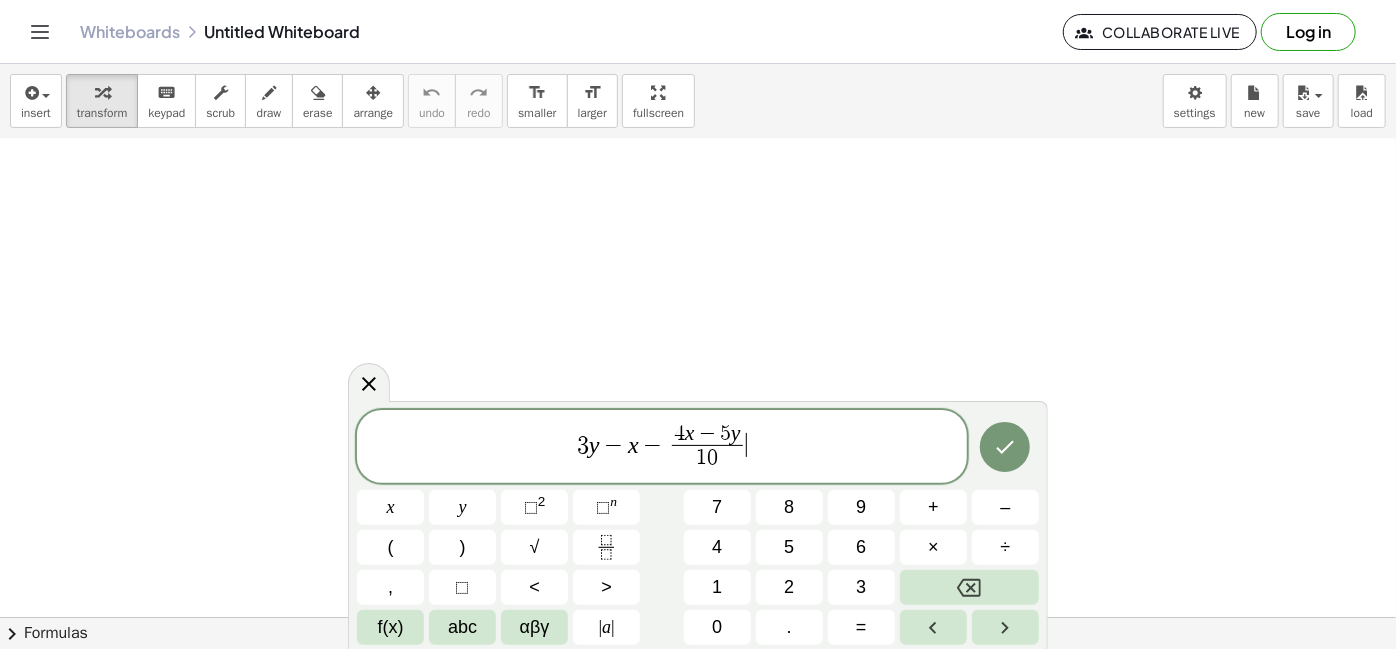 click on "3 y − x − 4 x − 5 y 1 0 ​ ​" at bounding box center [662, 448] 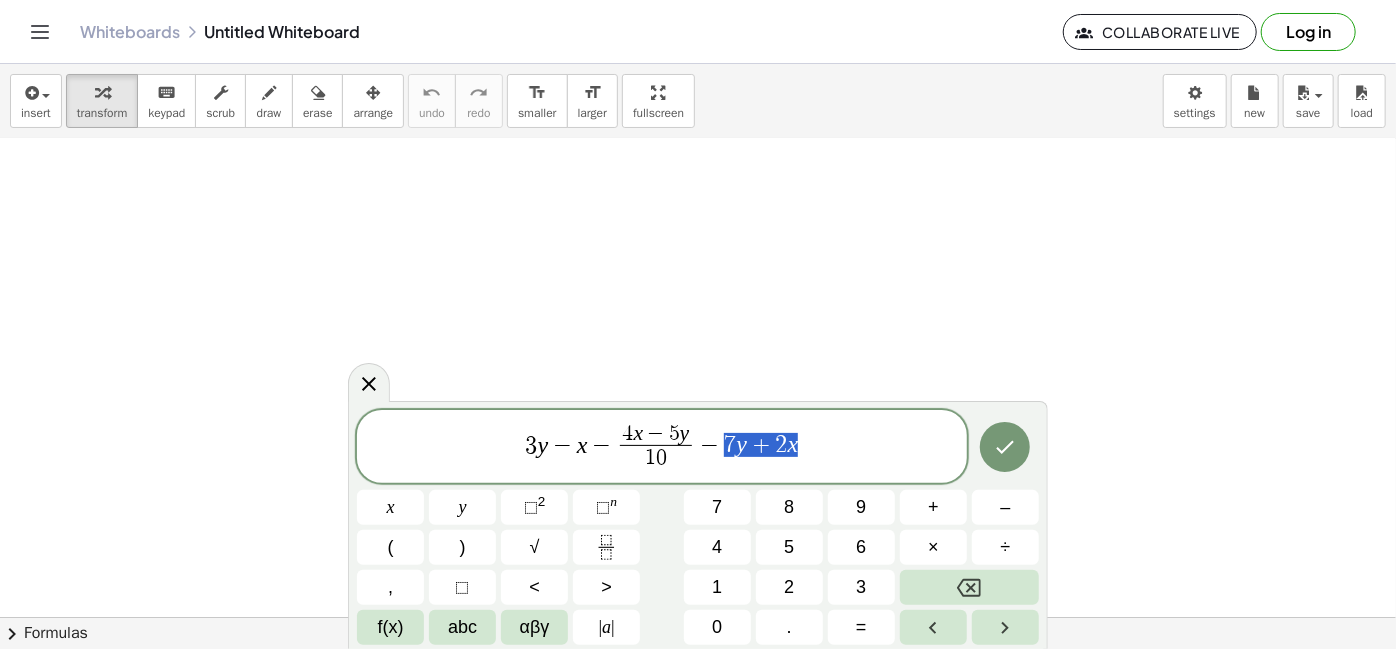 drag, startPoint x: 806, startPoint y: 446, endPoint x: 725, endPoint y: 442, distance: 81.09871 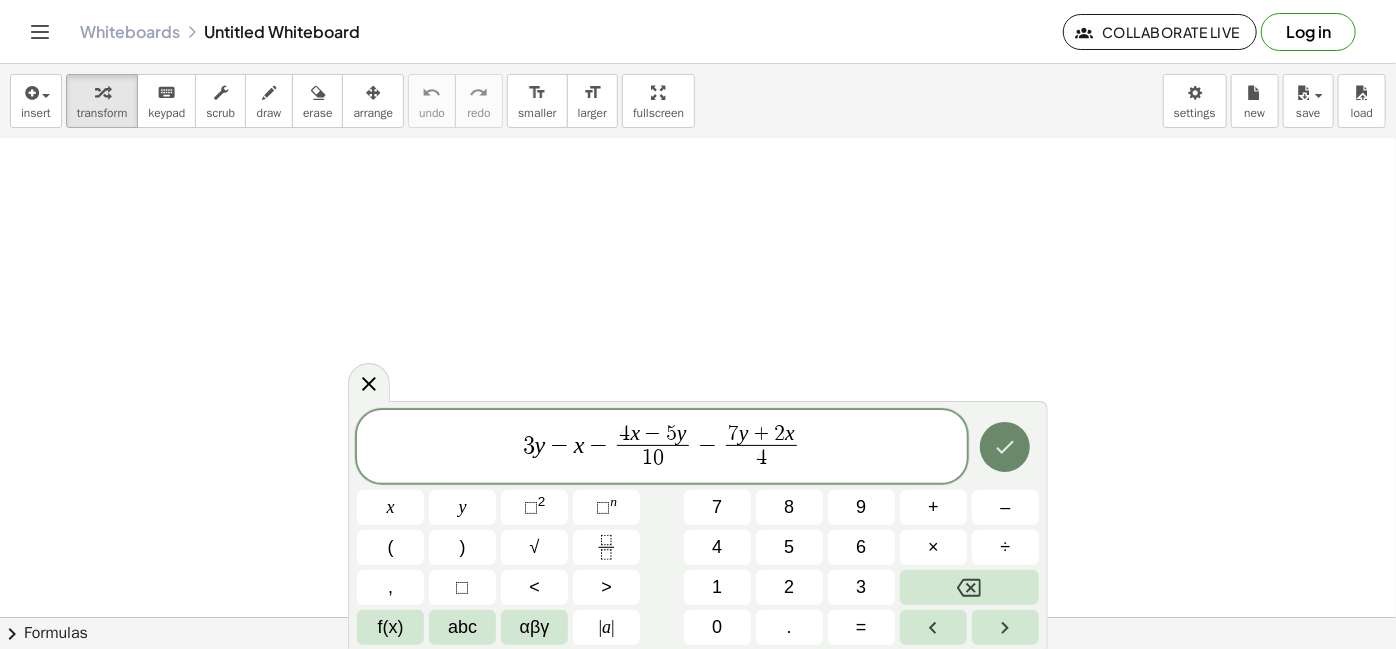 click 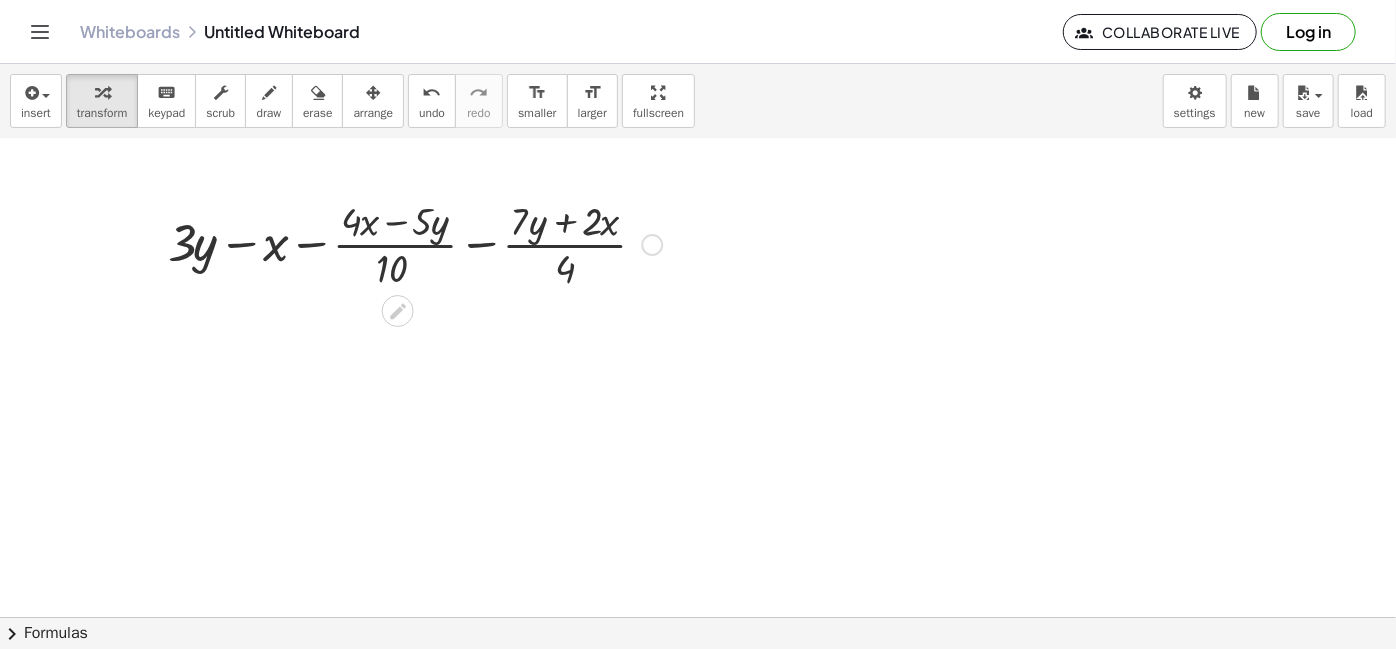 click at bounding box center (415, 243) 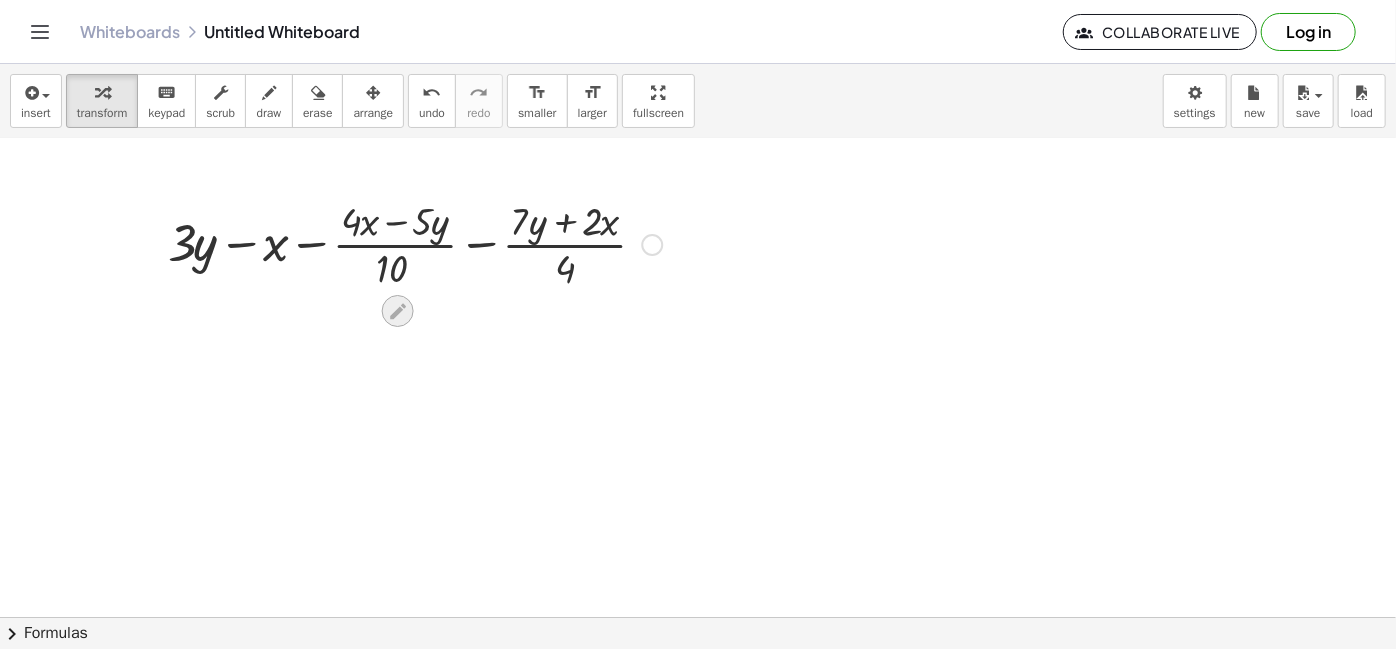 click 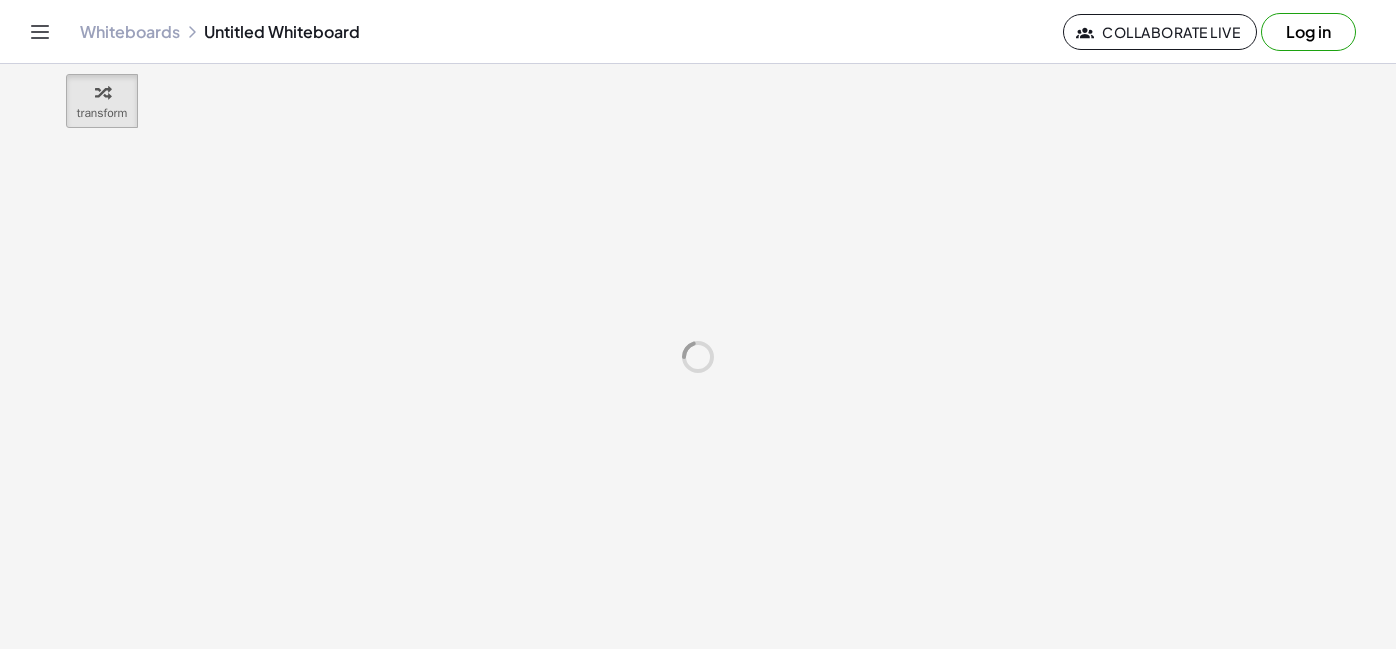 scroll, scrollTop: 0, scrollLeft: 0, axis: both 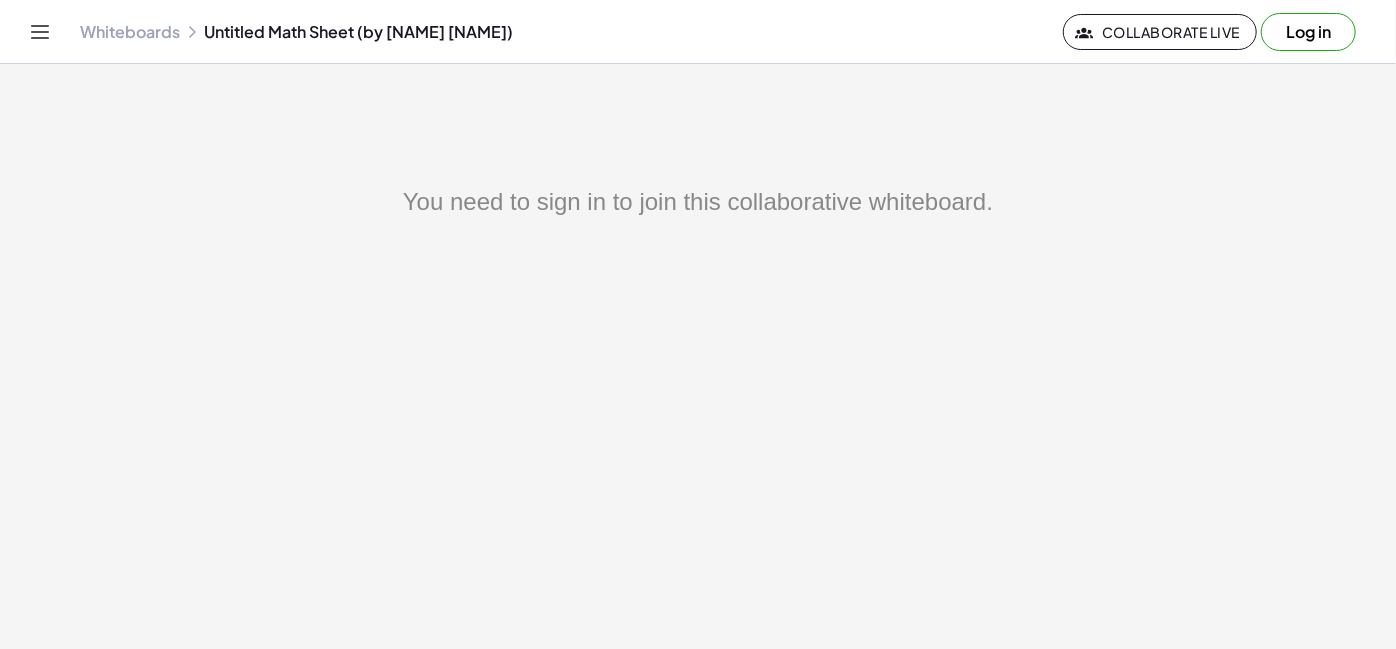 click on "You need to sign in to join this collaborative whiteboard." 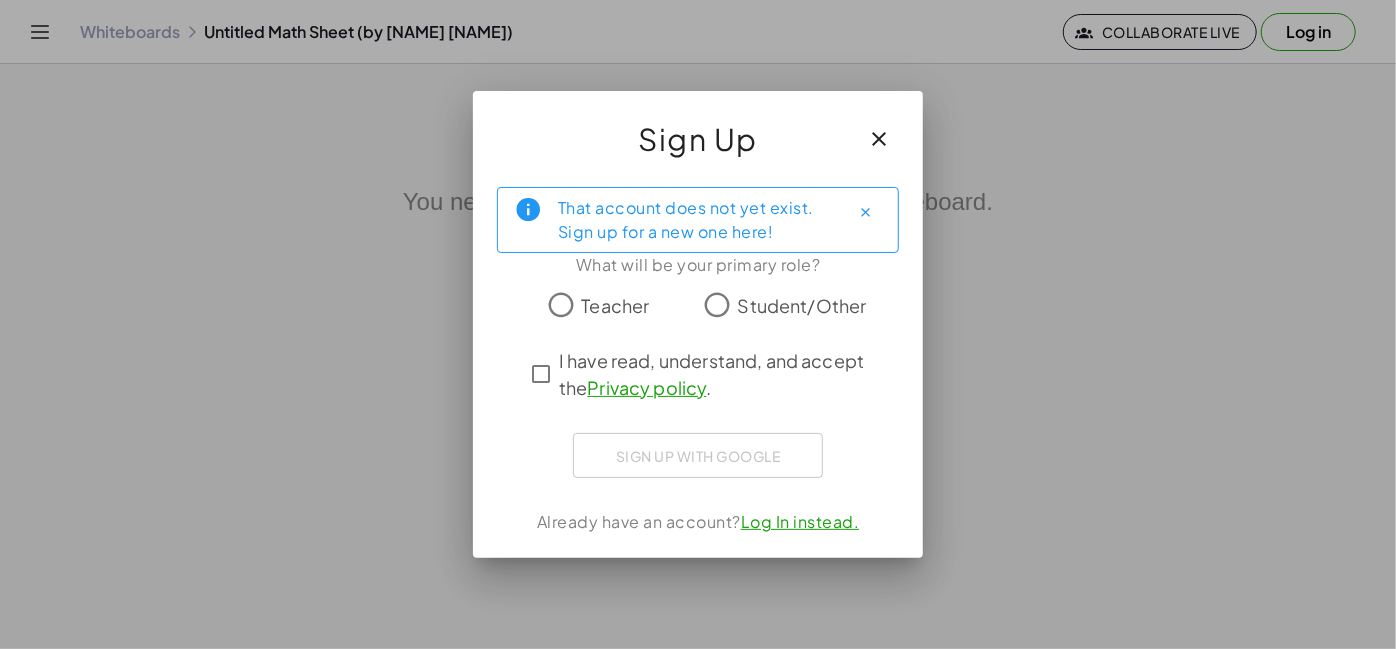 click on "Student/Other" 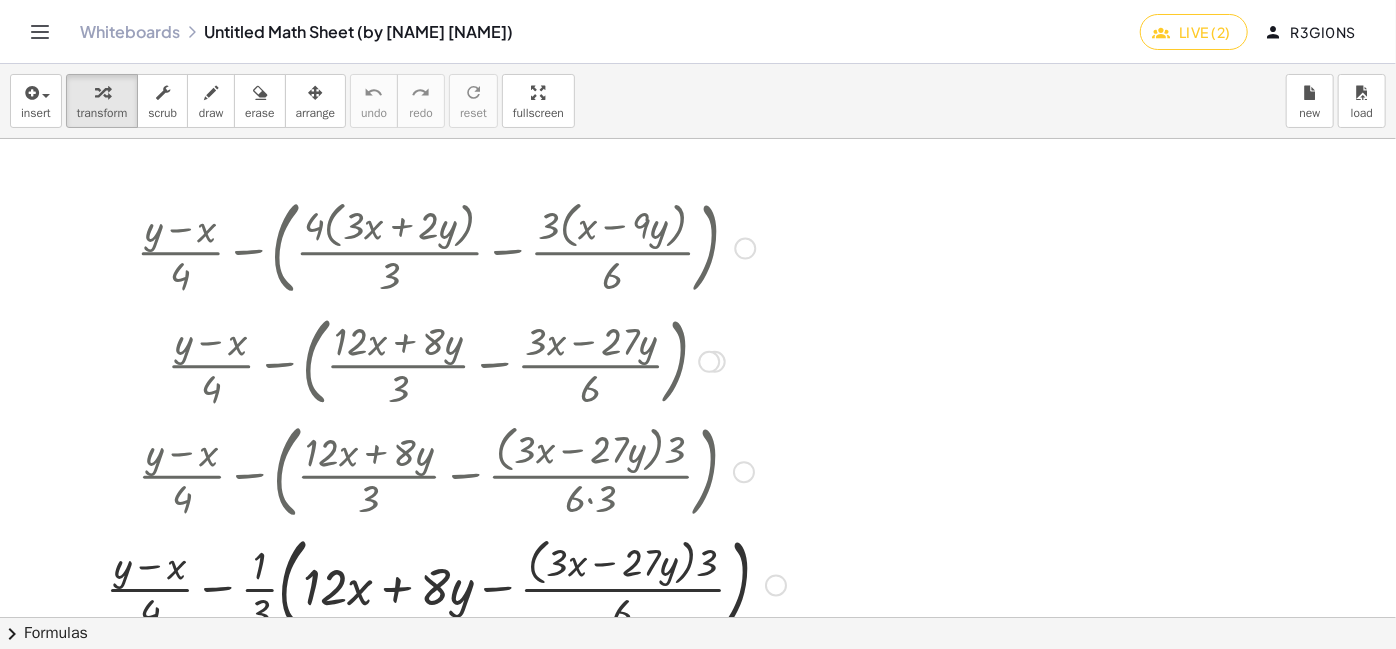 drag, startPoint x: 666, startPoint y: 455, endPoint x: 1122, endPoint y: 447, distance: 456.07016 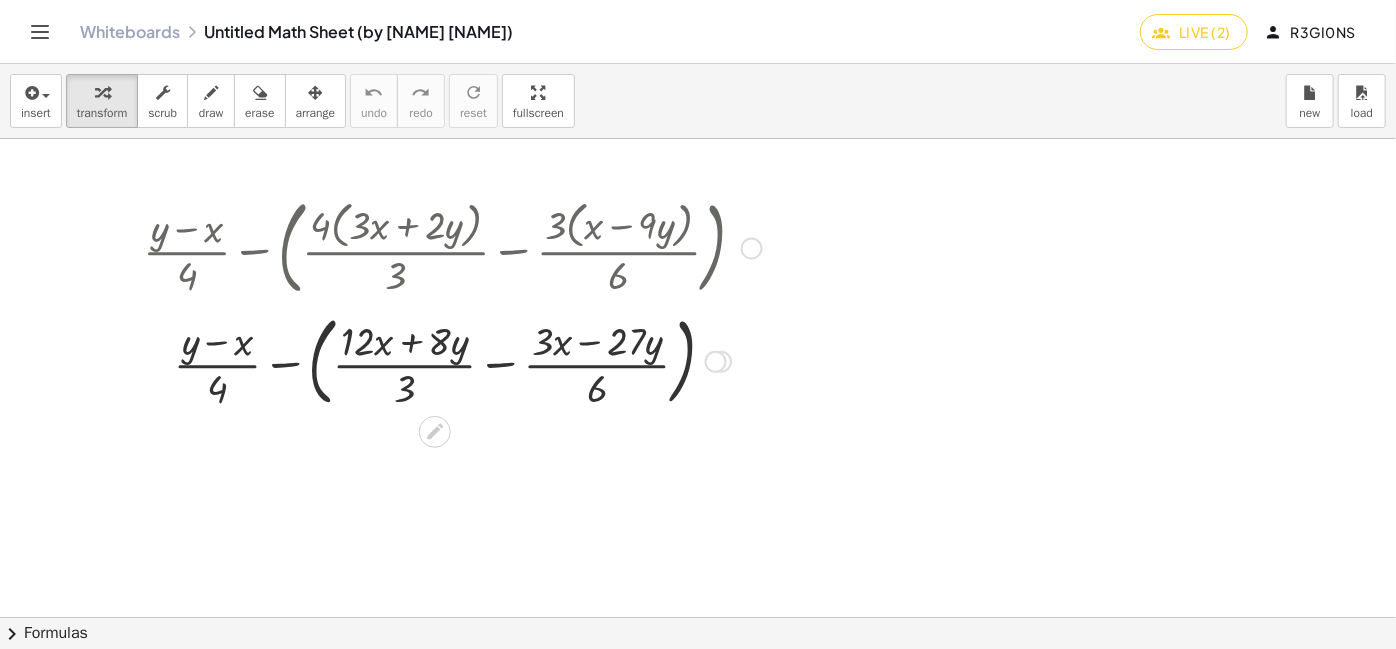 drag, startPoint x: 717, startPoint y: 266, endPoint x: 701, endPoint y: 338, distance: 73.756355 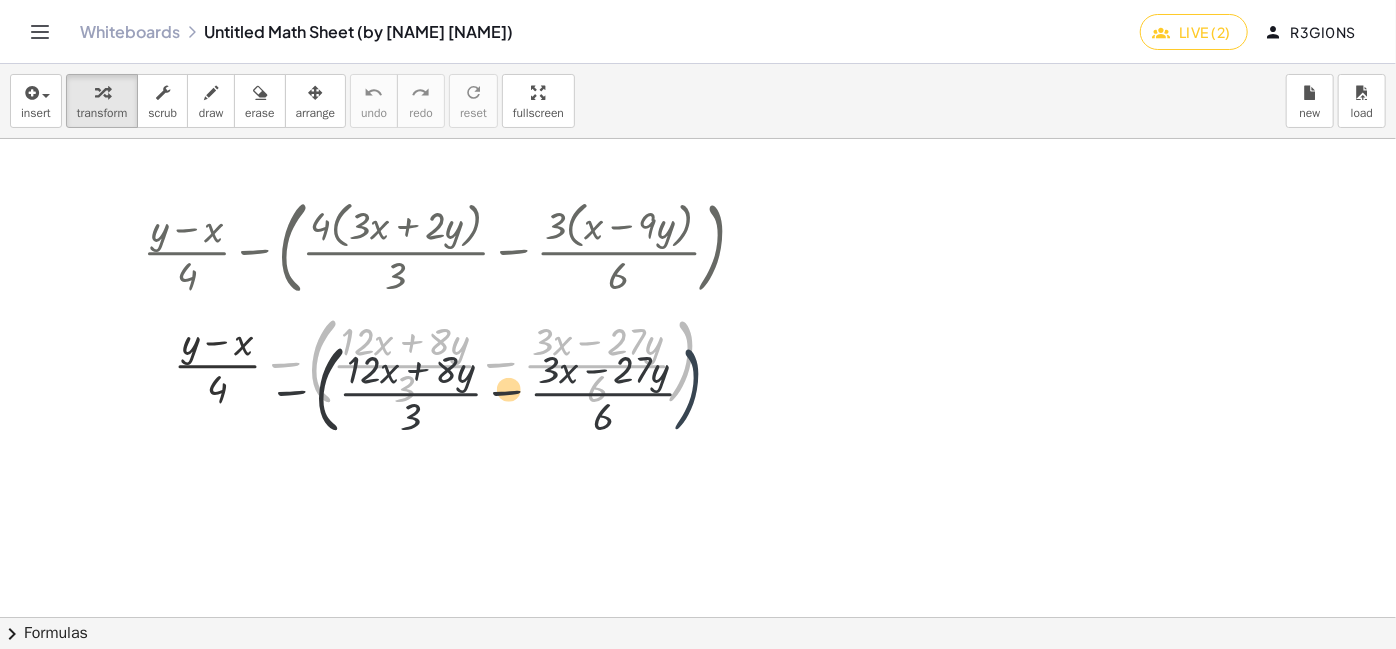 drag, startPoint x: 678, startPoint y: 359, endPoint x: 675, endPoint y: 392, distance: 33.13608 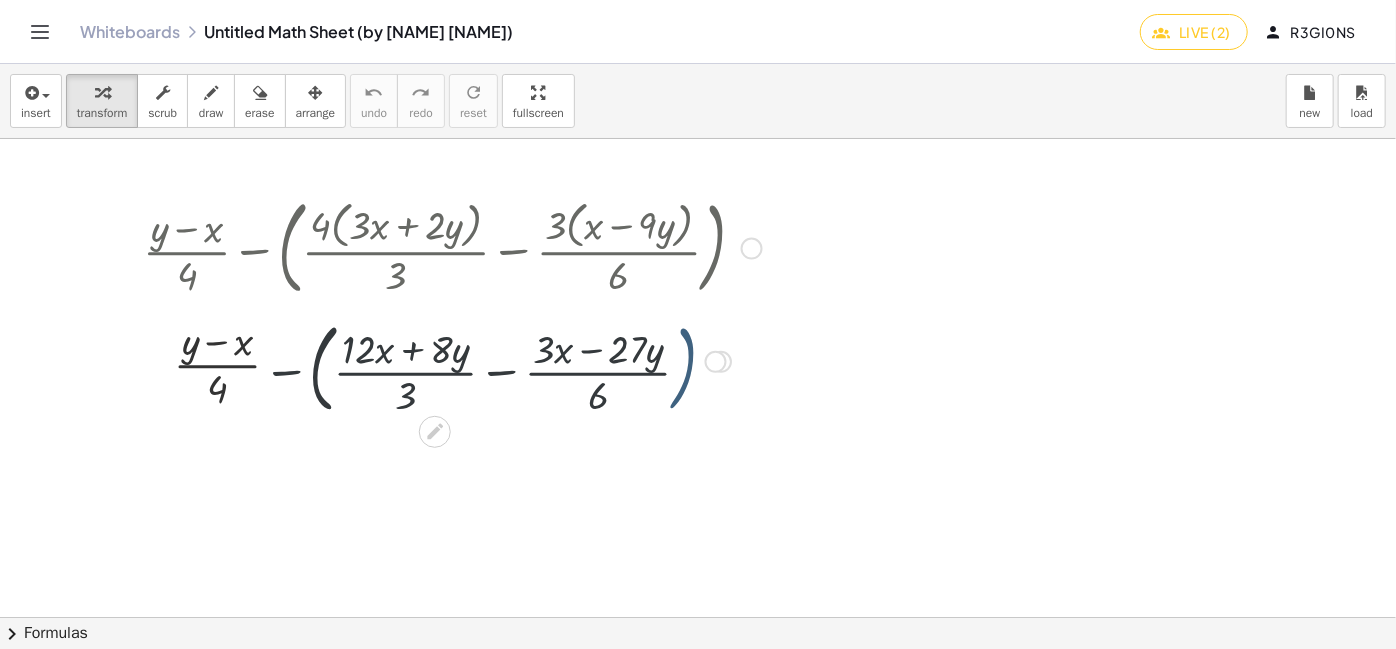 click at bounding box center (452, 360) 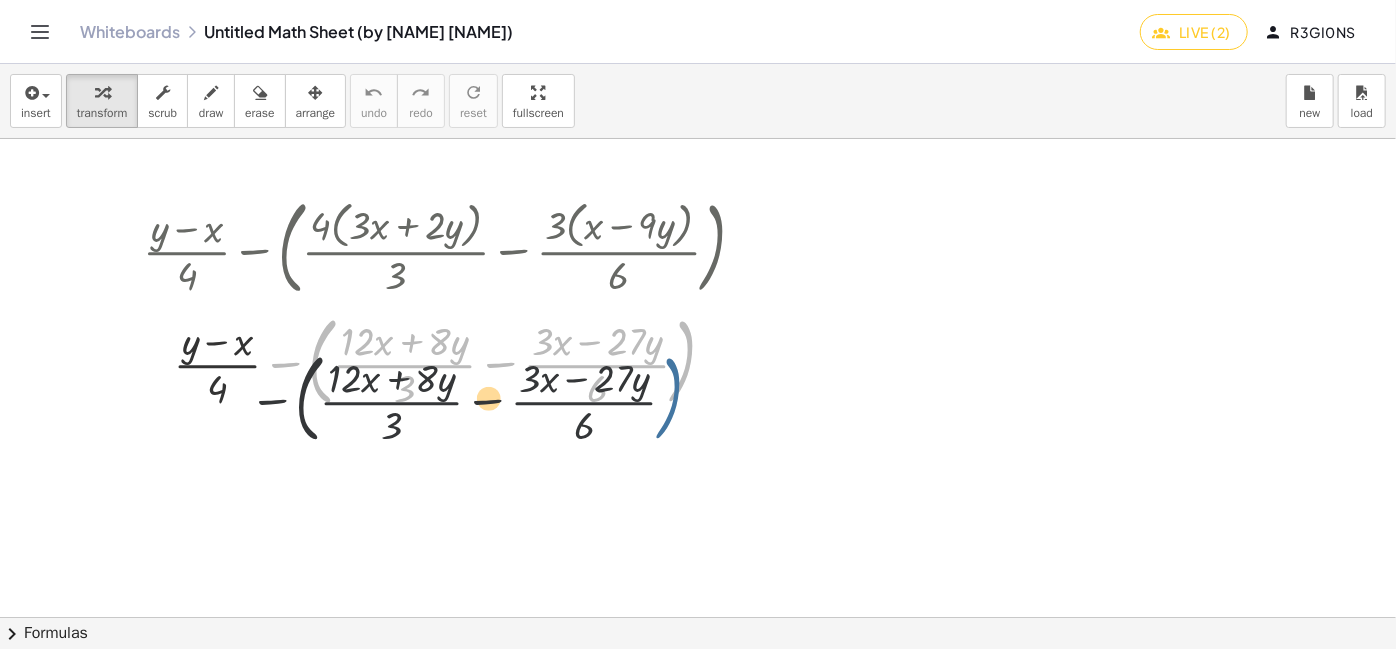 drag, startPoint x: 670, startPoint y: 388, endPoint x: 643, endPoint y: 442, distance: 60.373837 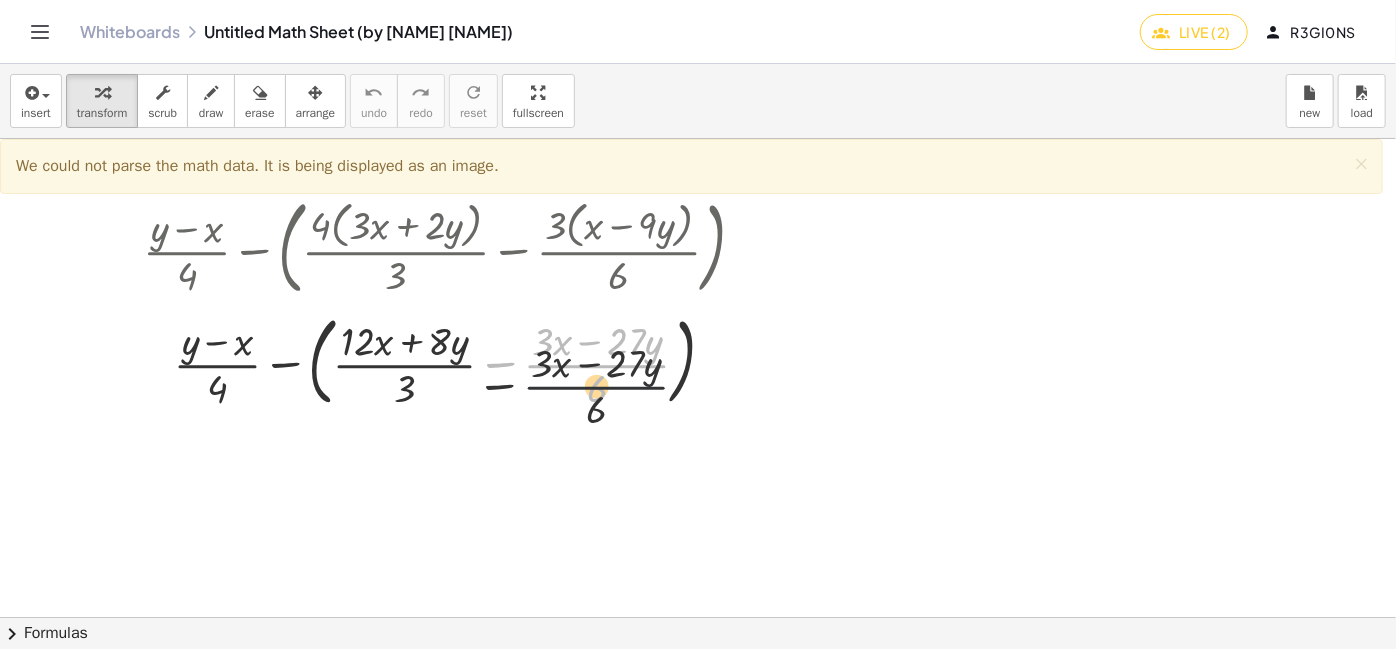 drag, startPoint x: 599, startPoint y: 362, endPoint x: 603, endPoint y: 416, distance: 54.147945 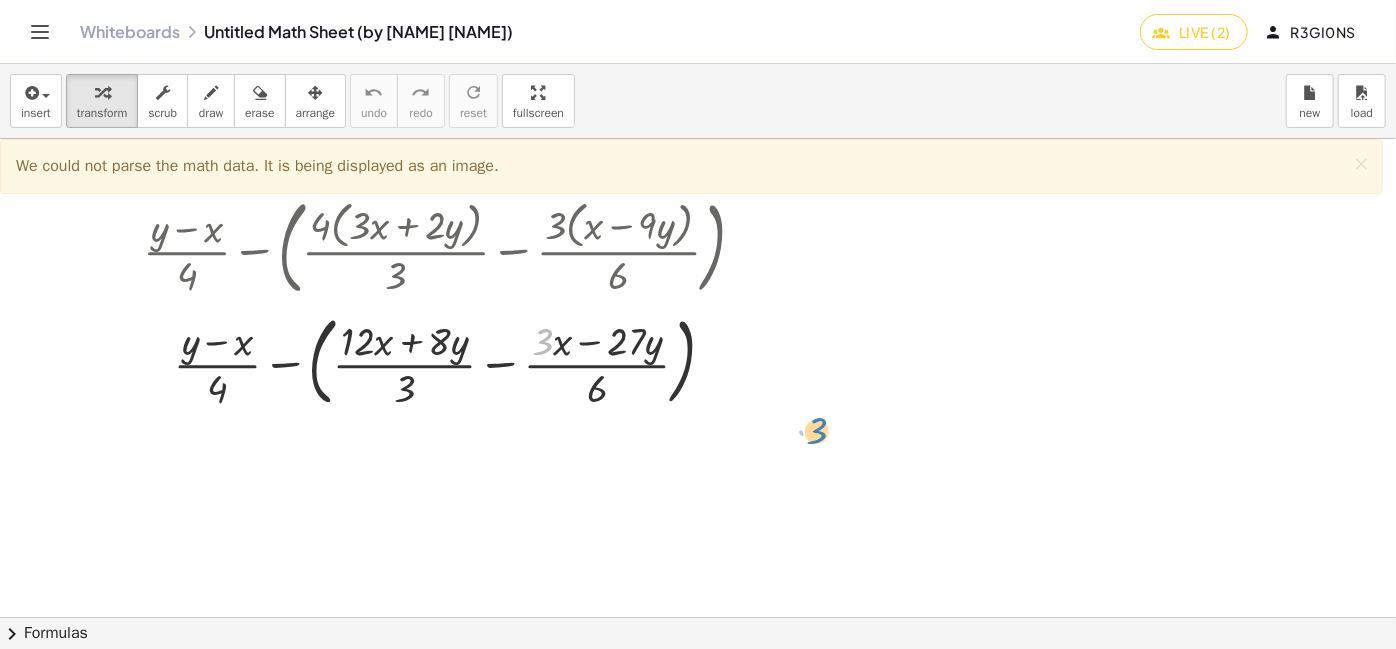 drag, startPoint x: 545, startPoint y: 335, endPoint x: 820, endPoint y: 426, distance: 289.6653 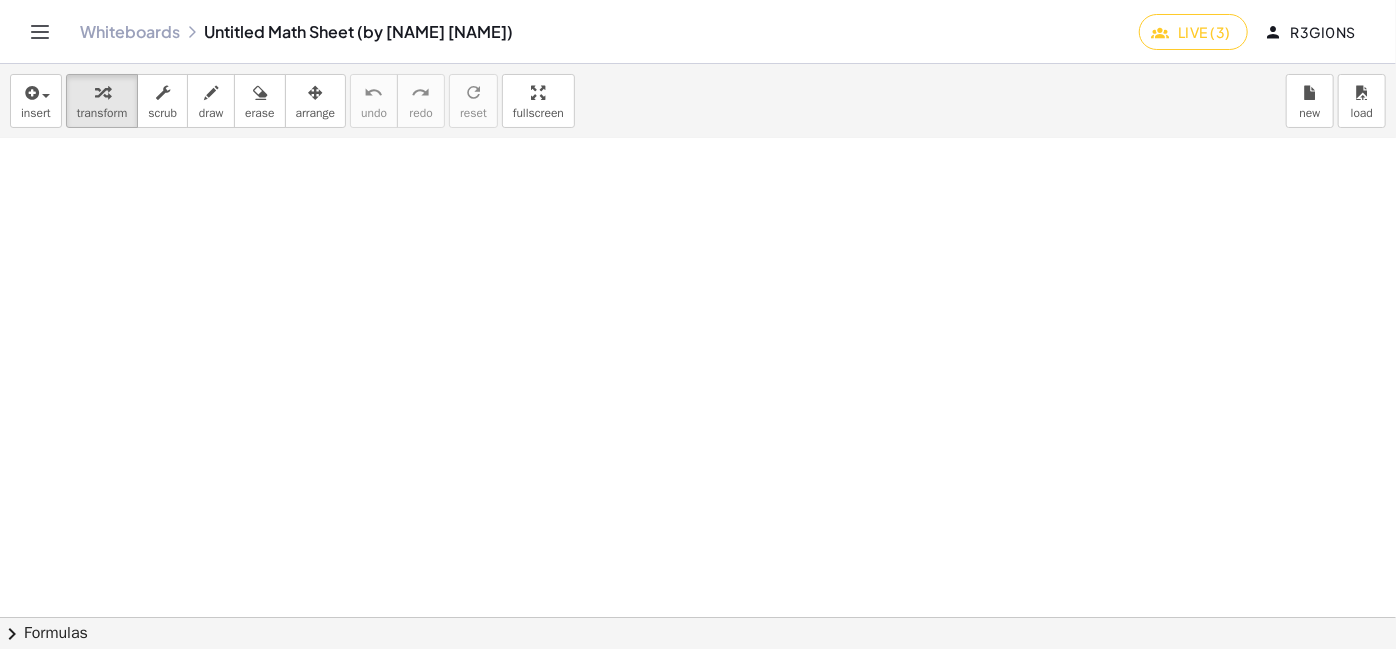 scroll, scrollTop: 1928, scrollLeft: 0, axis: vertical 